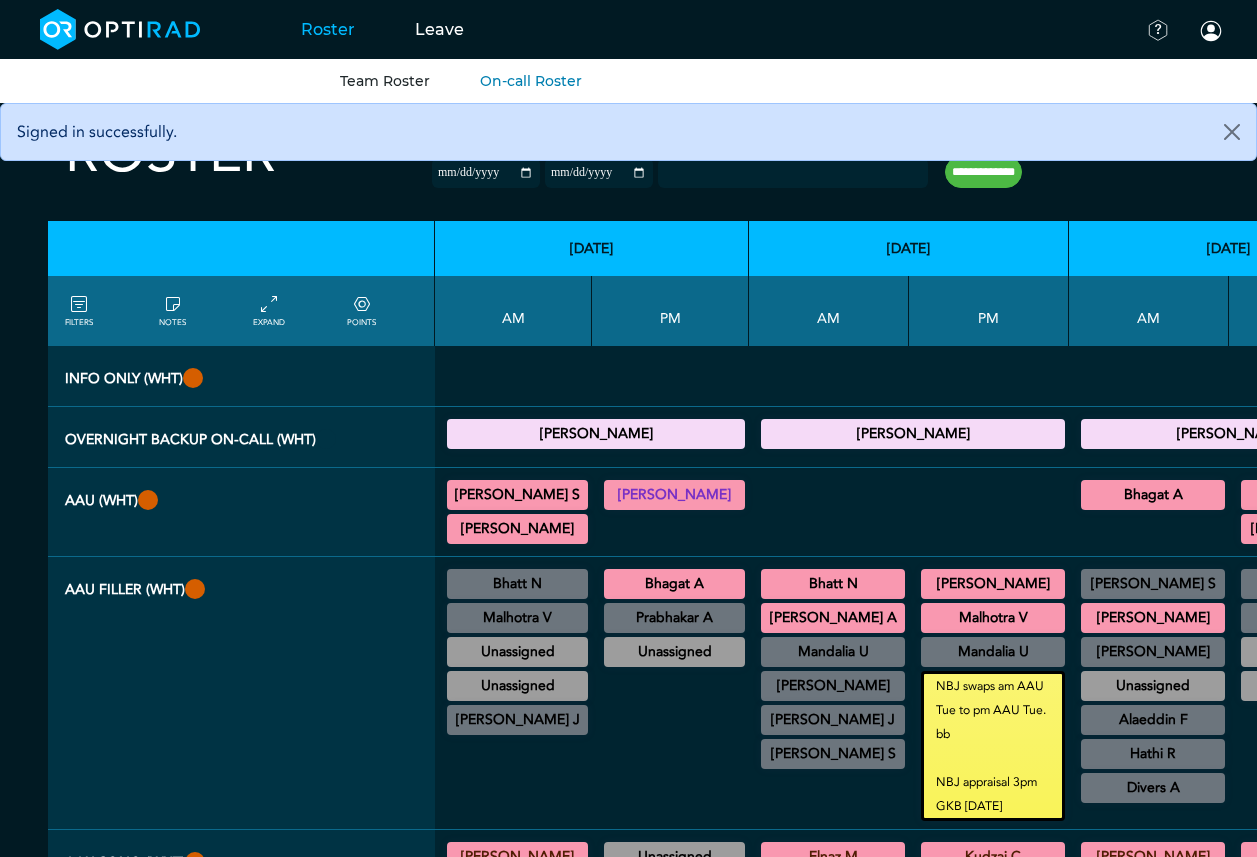 scroll, scrollTop: 0, scrollLeft: 0, axis: both 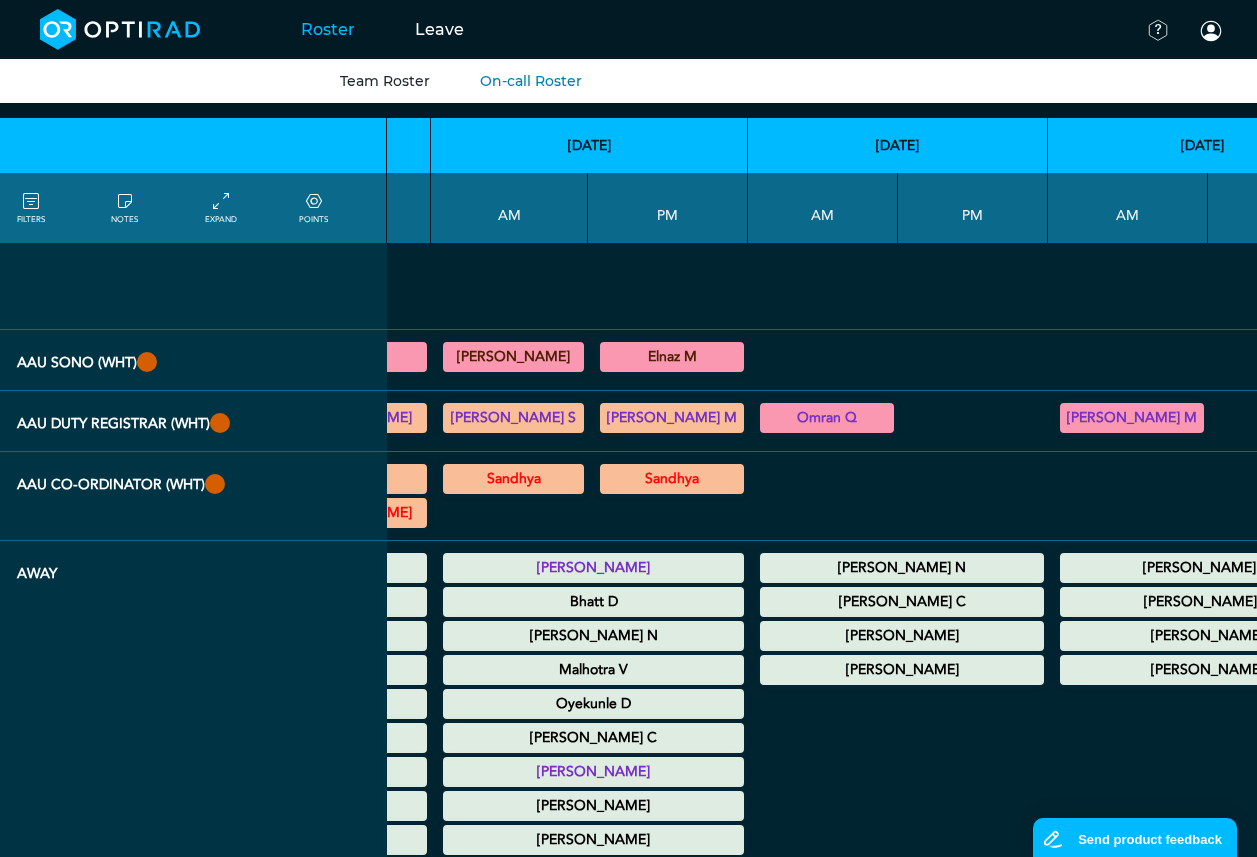 click on "Roster" at bounding box center [328, 29] 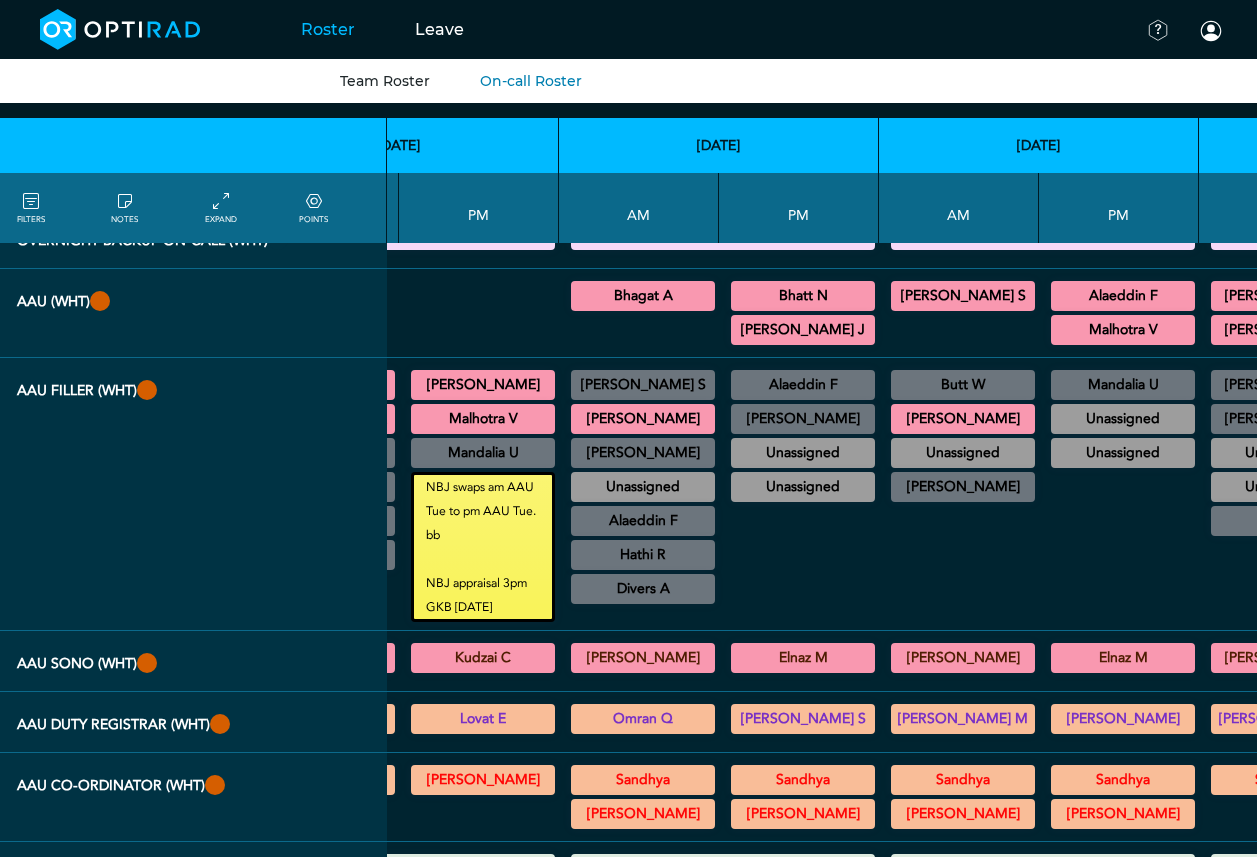 scroll, scrollTop: 0, scrollLeft: 0, axis: both 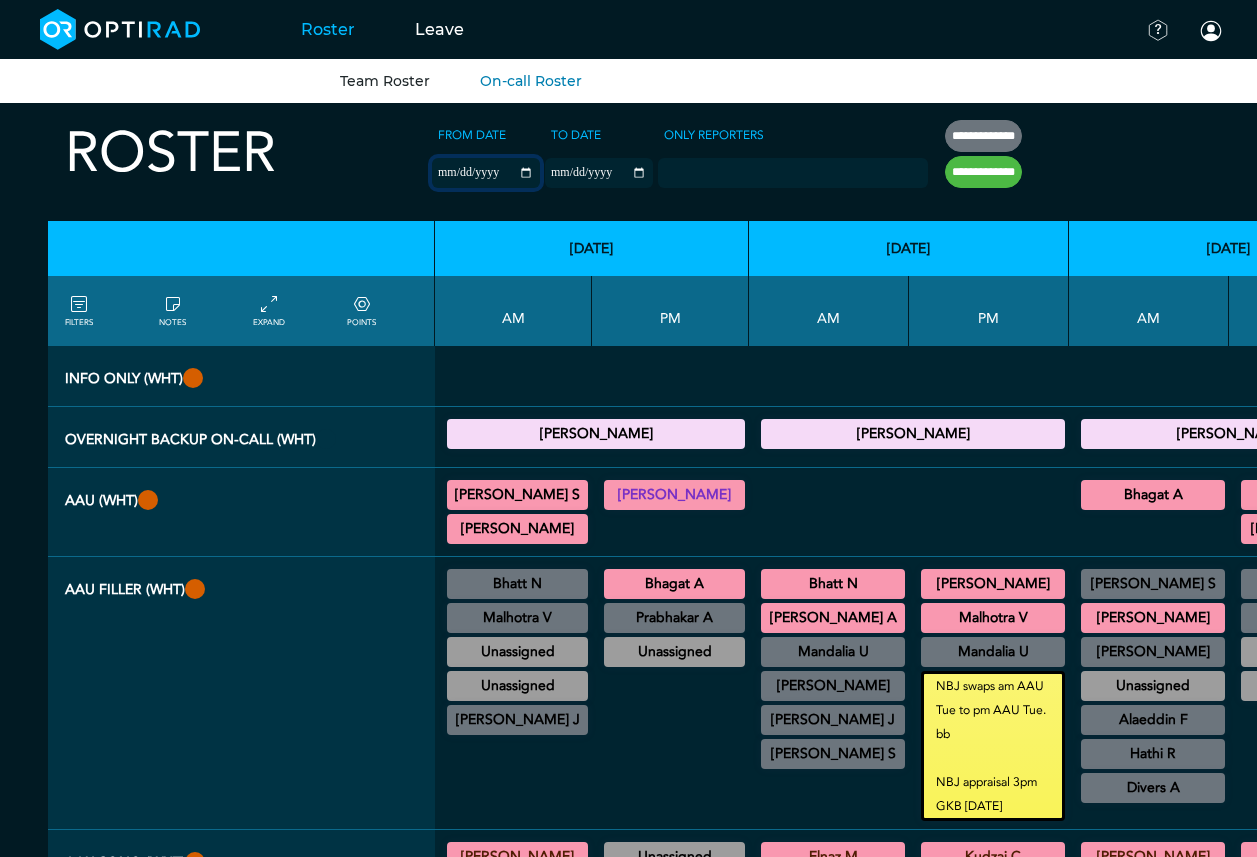 click on "**********" at bounding box center (486, 173) 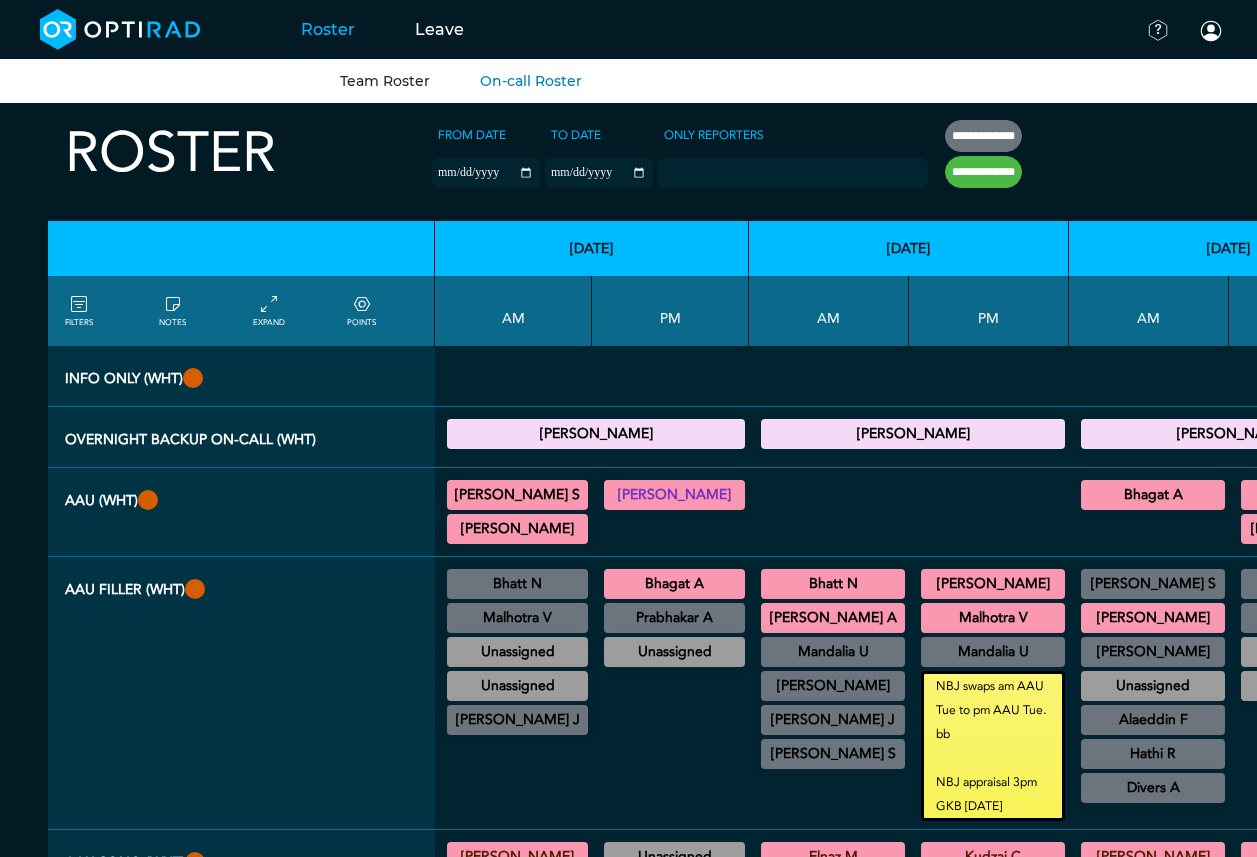 click on "Team Roster" at bounding box center (385, 81) 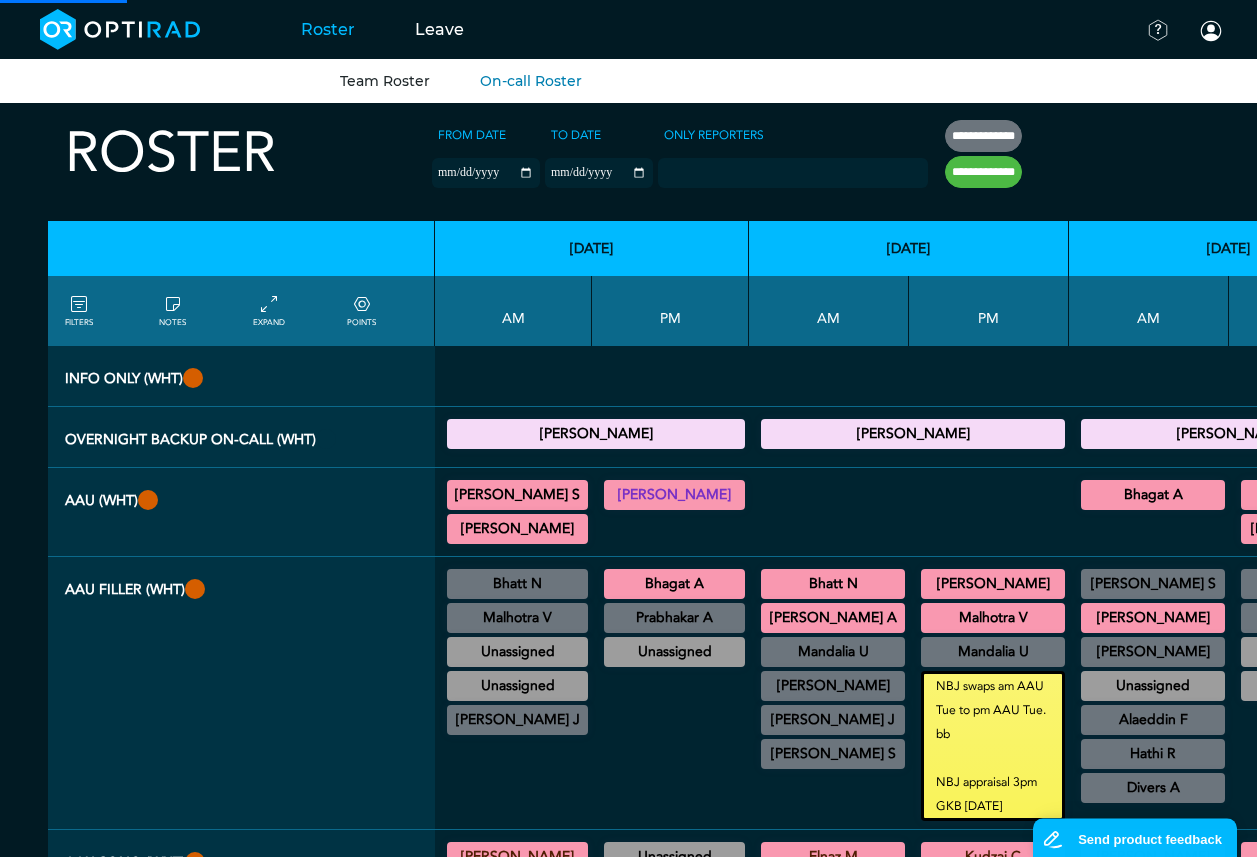 scroll, scrollTop: 0, scrollLeft: 0, axis: both 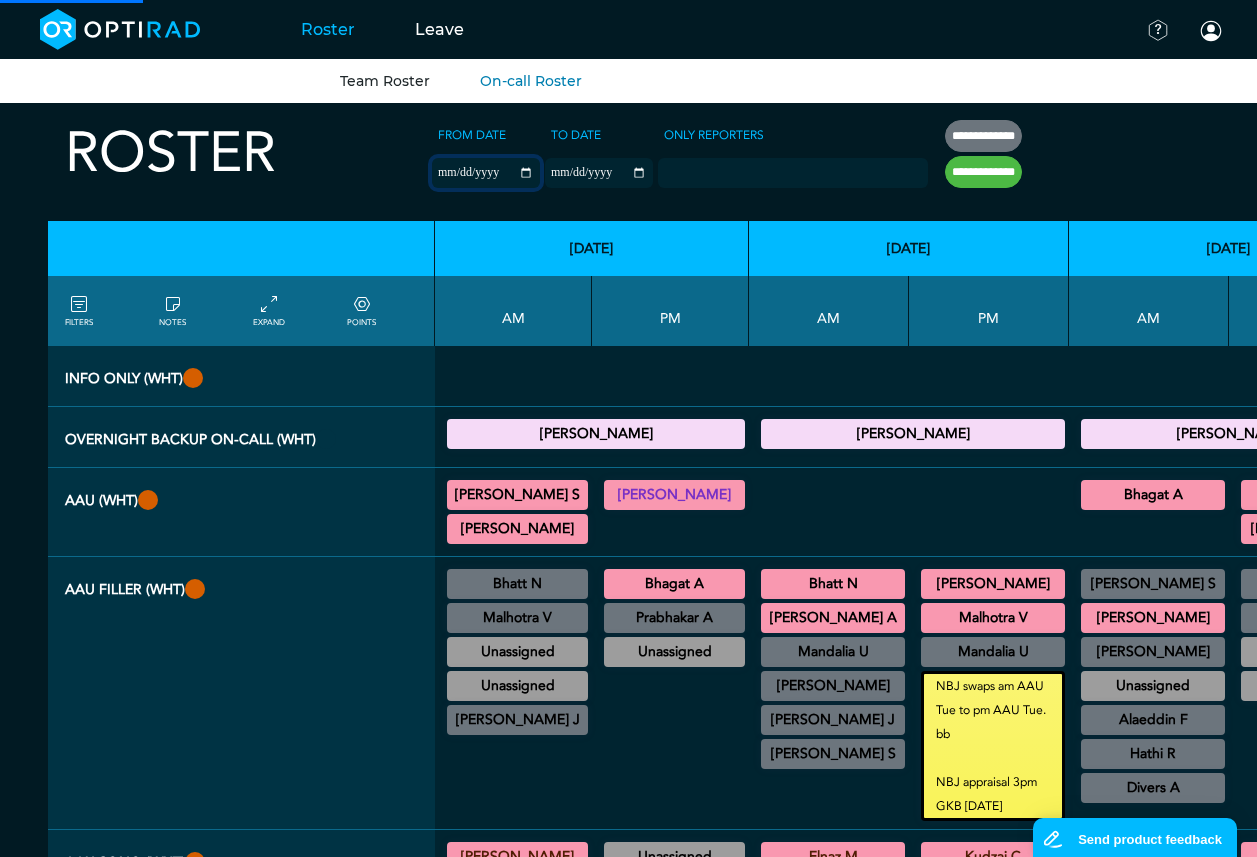 click on "**********" at bounding box center [486, 173] 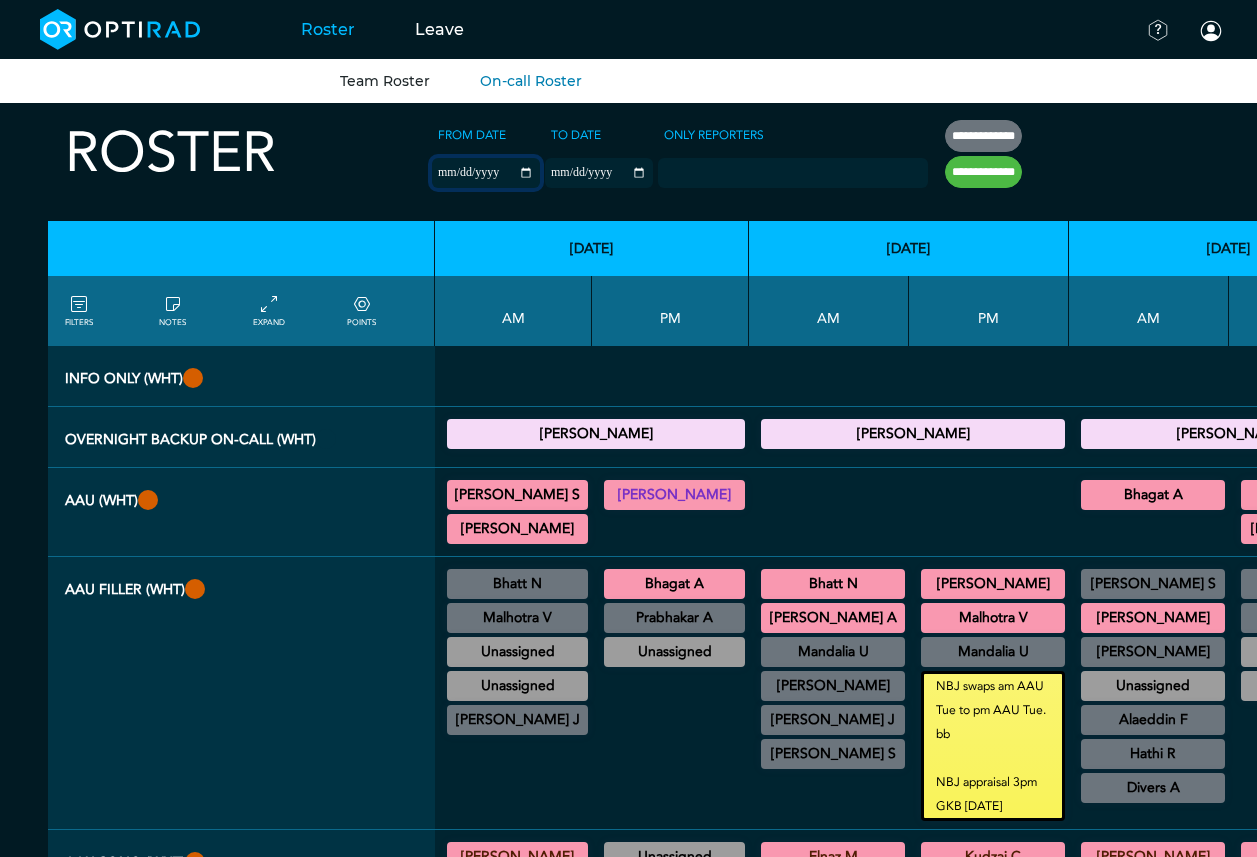 click on "**********" at bounding box center [486, 173] 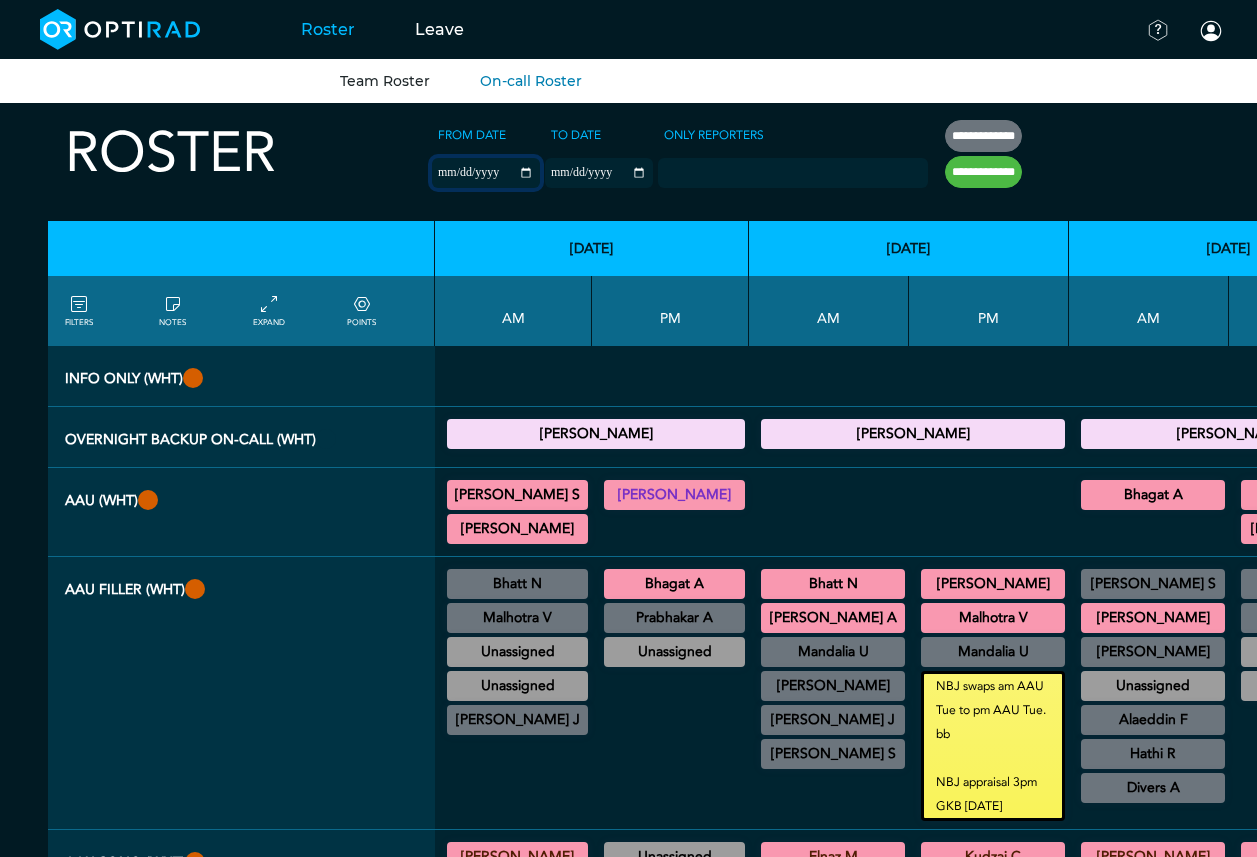 type on "**********" 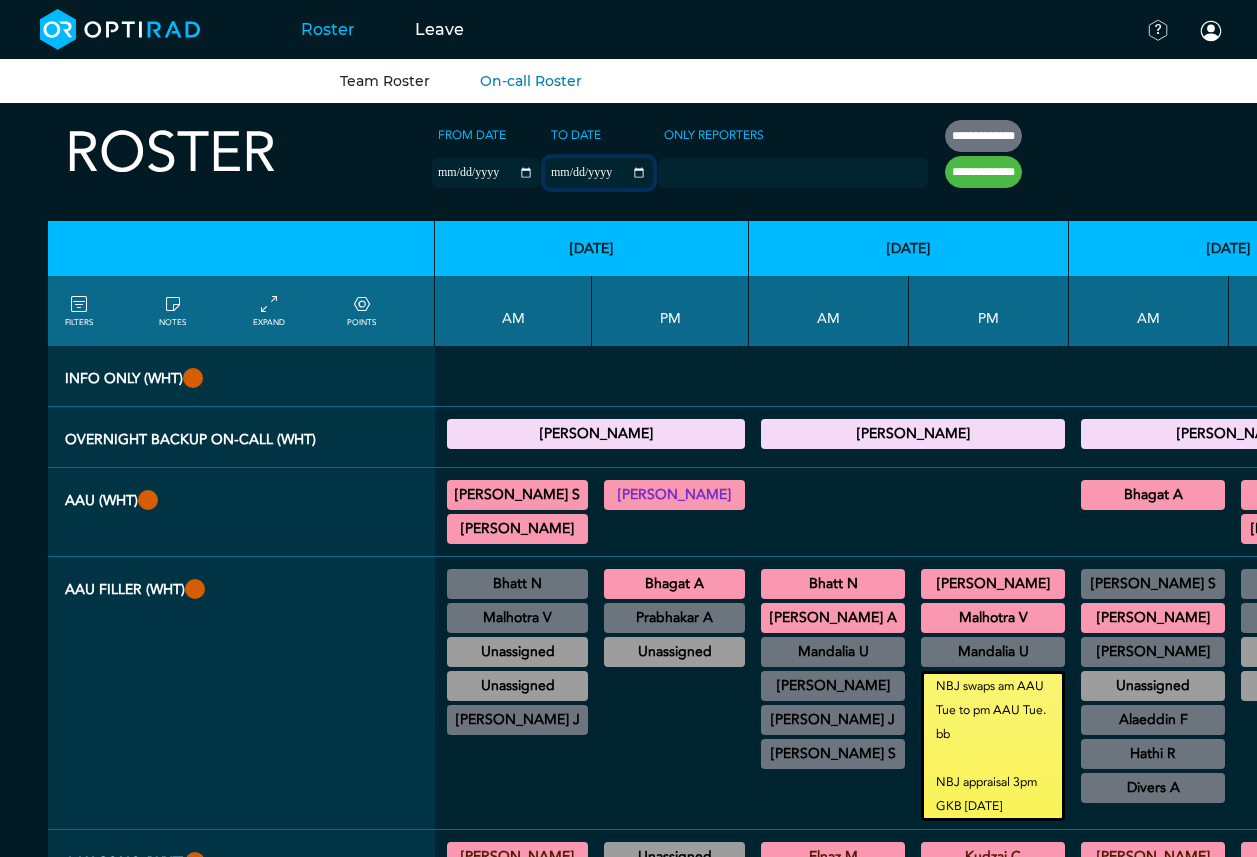 click on "**********" at bounding box center (599, 173) 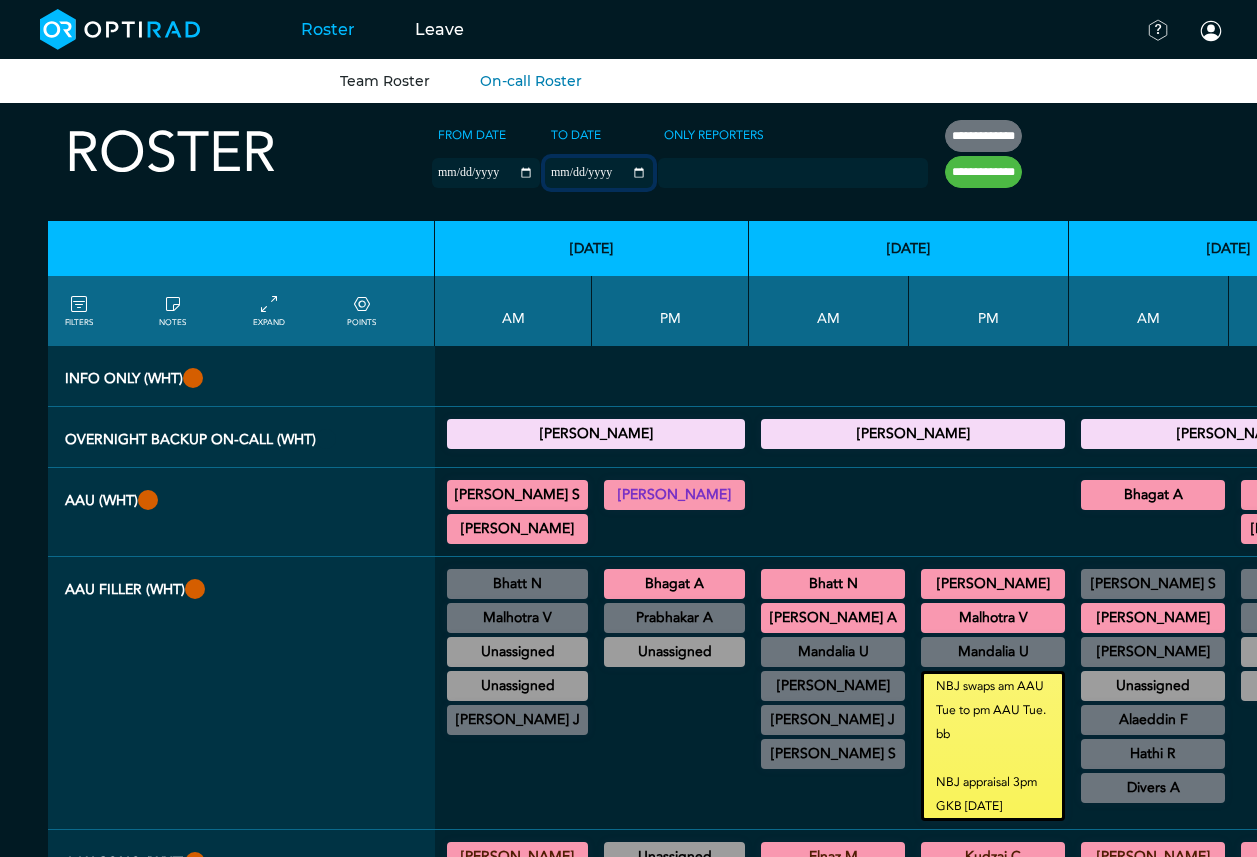 type on "**********" 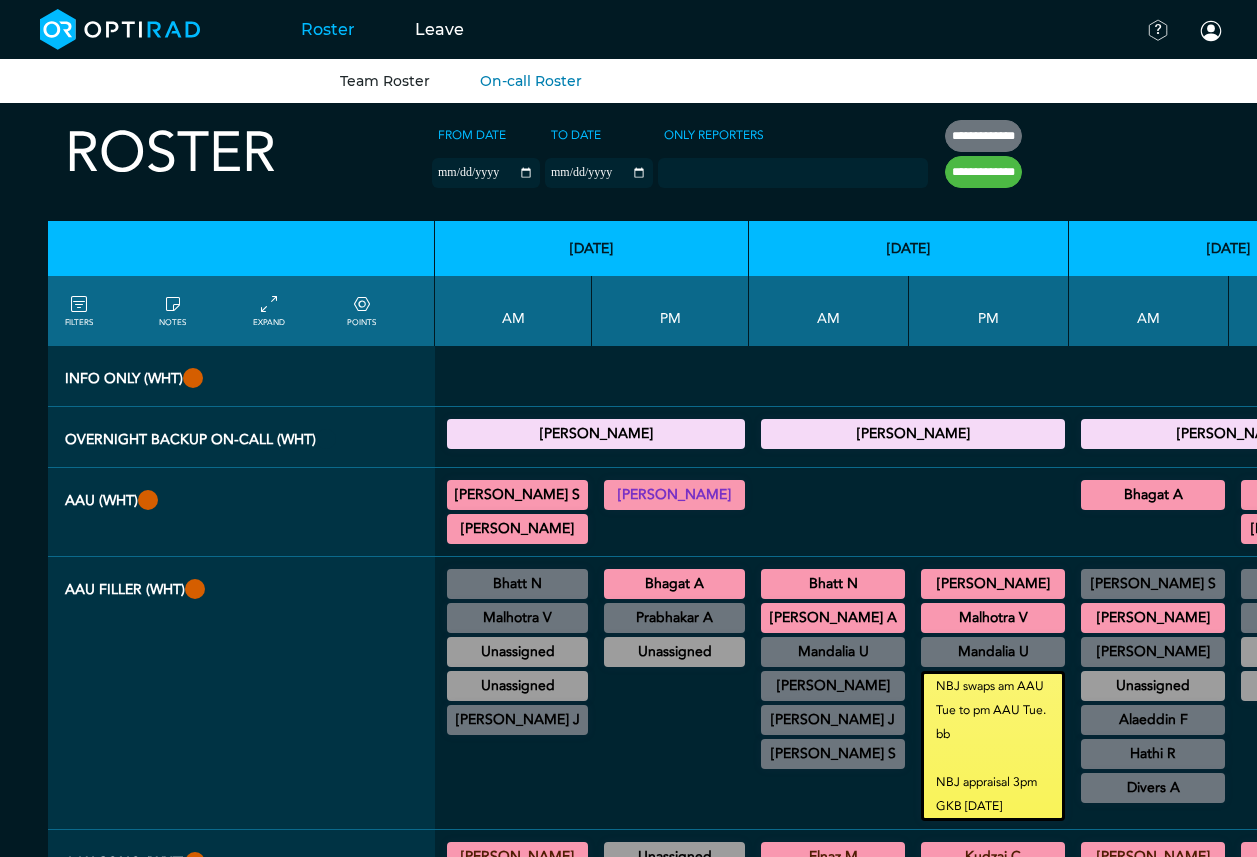 click on "**********" at bounding box center (983, 172) 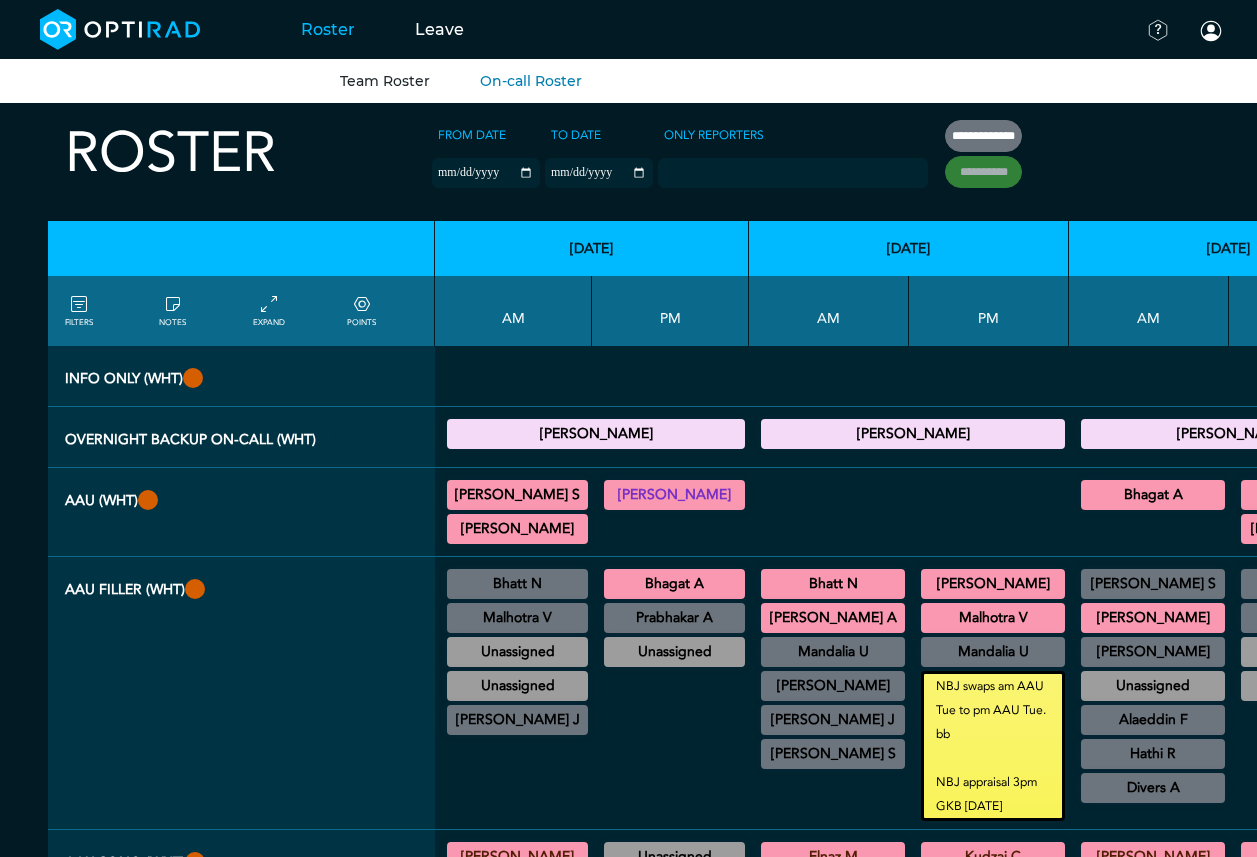 type on "**********" 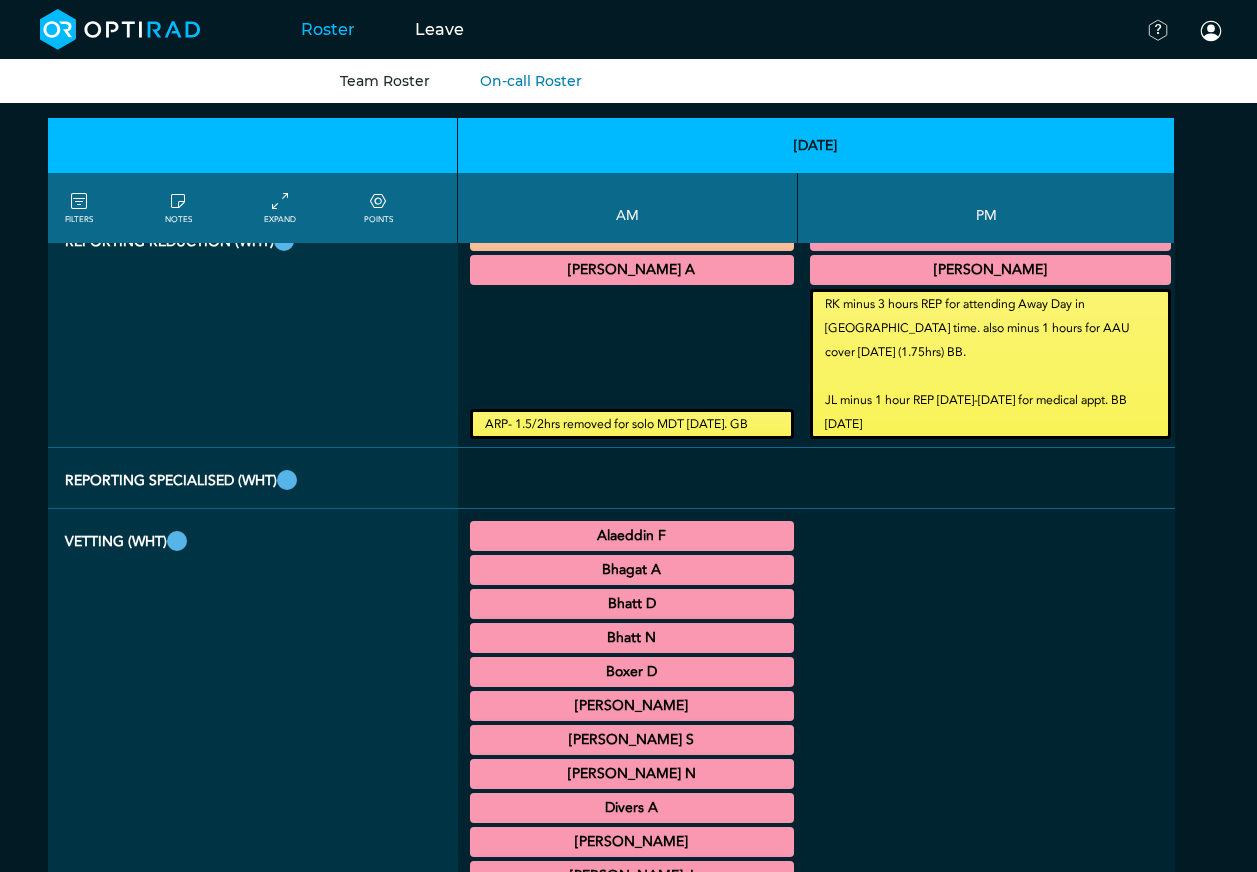 scroll, scrollTop: 3443, scrollLeft: 0, axis: vertical 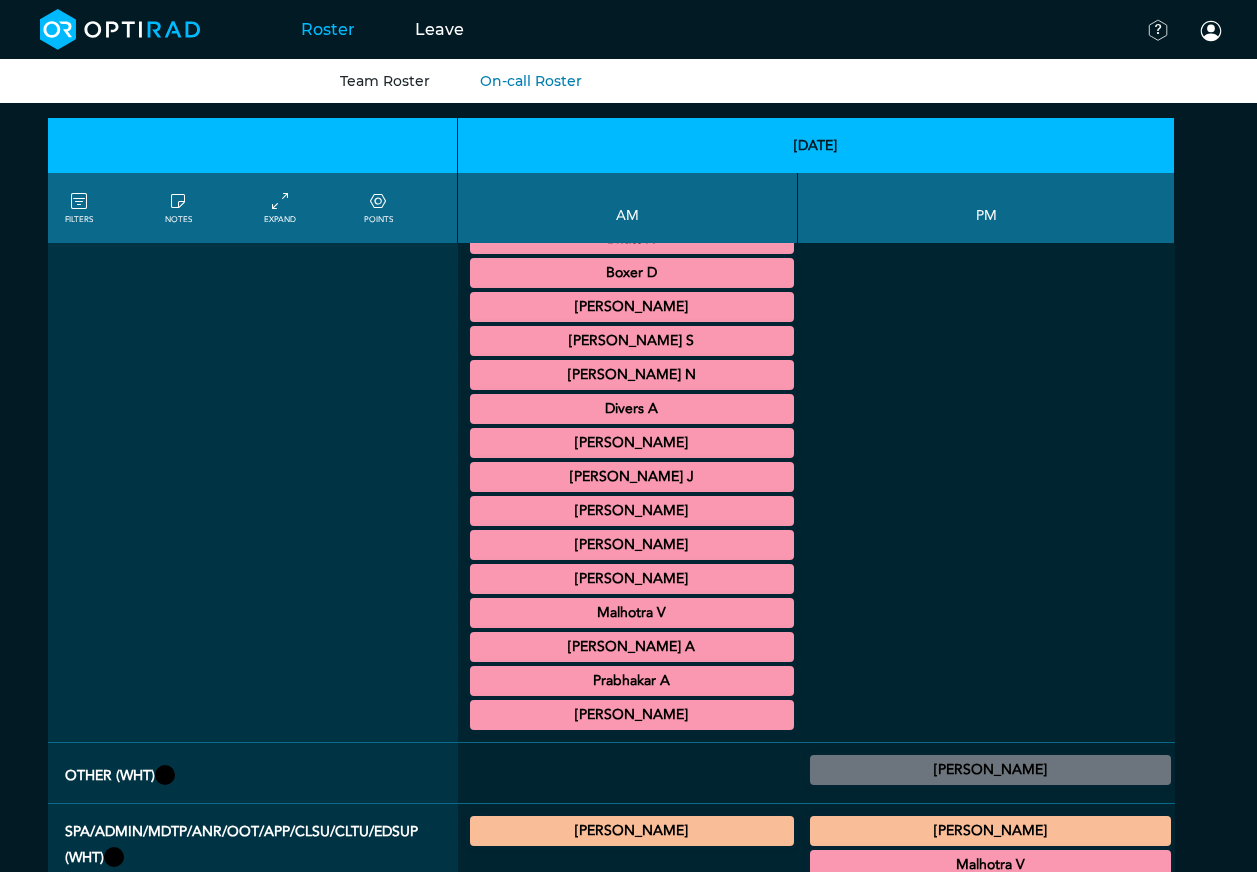 click on "Team Roster" at bounding box center [385, 81] 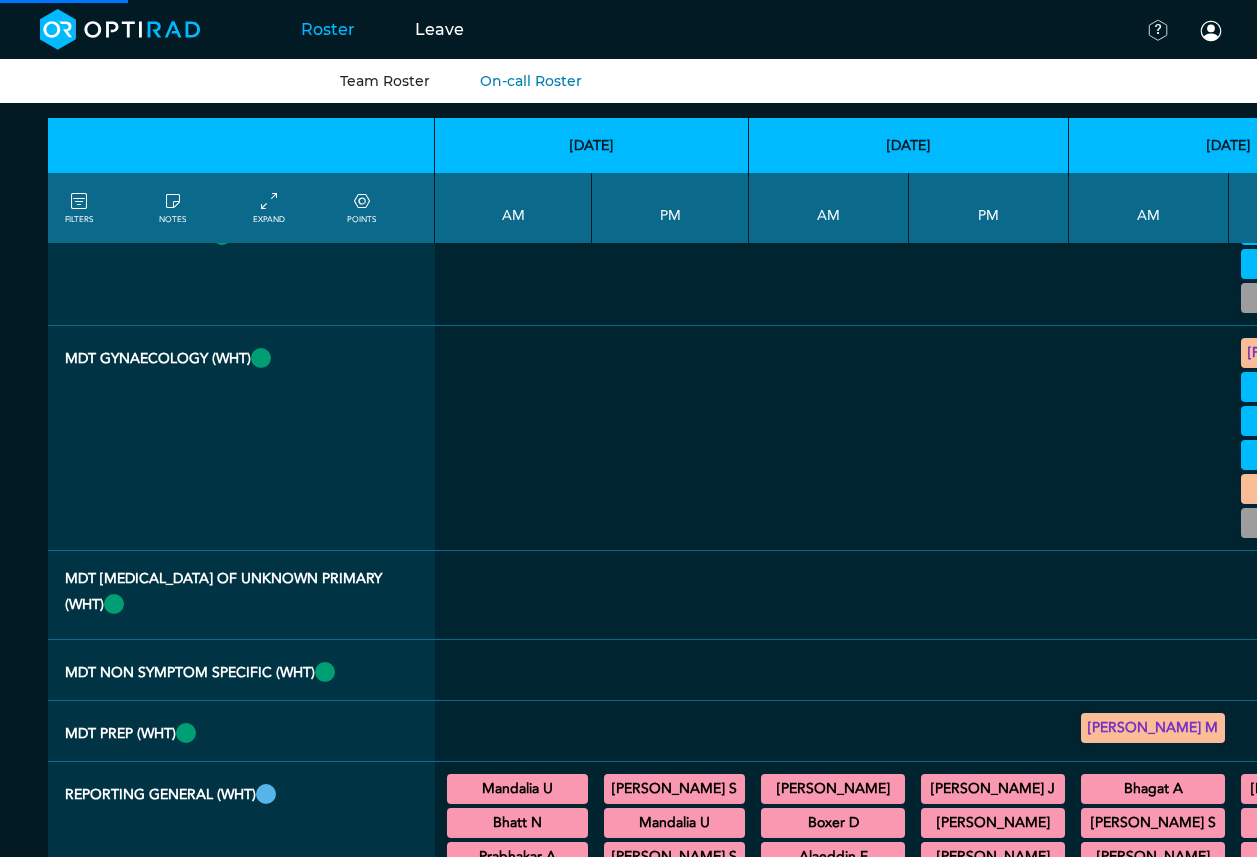scroll, scrollTop: 0, scrollLeft: 0, axis: both 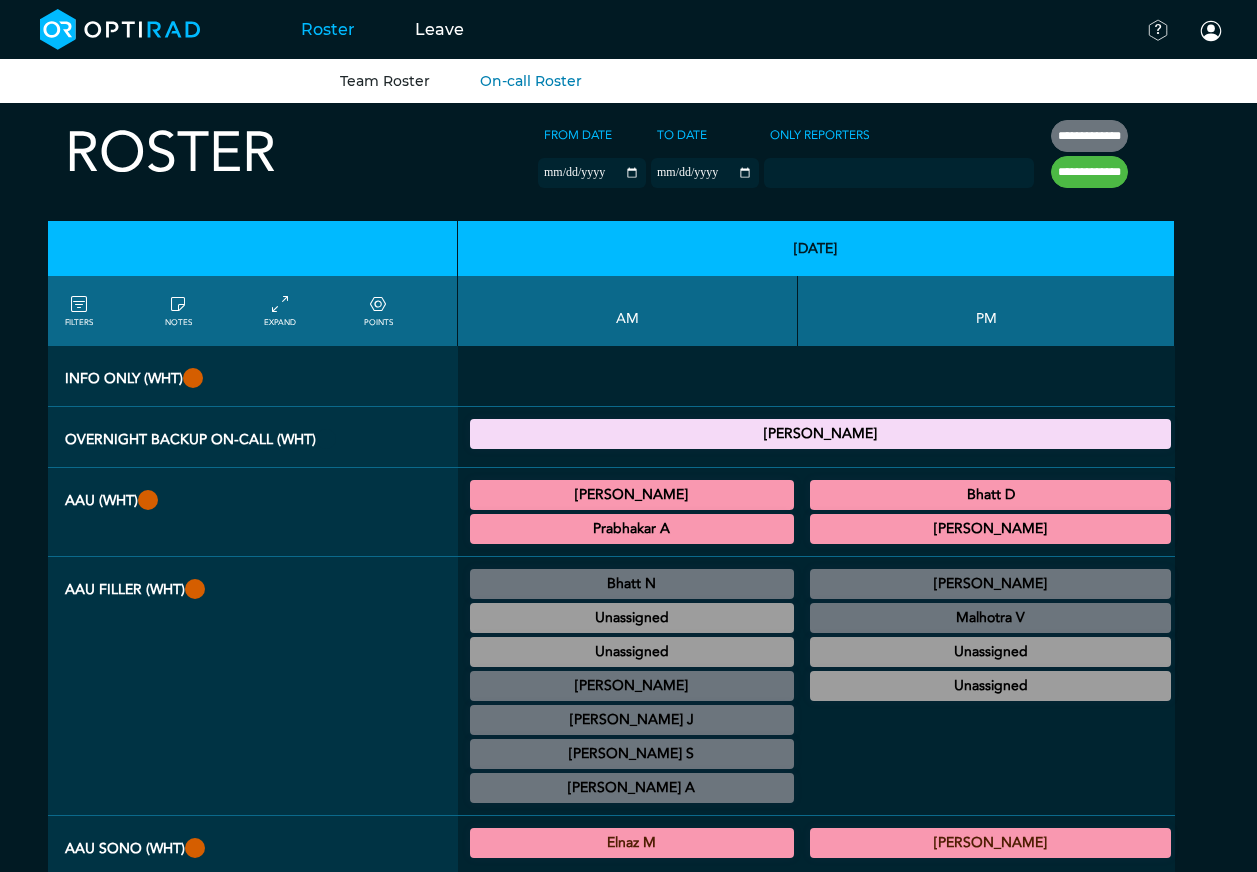 click on "Roster" at bounding box center (328, 29) 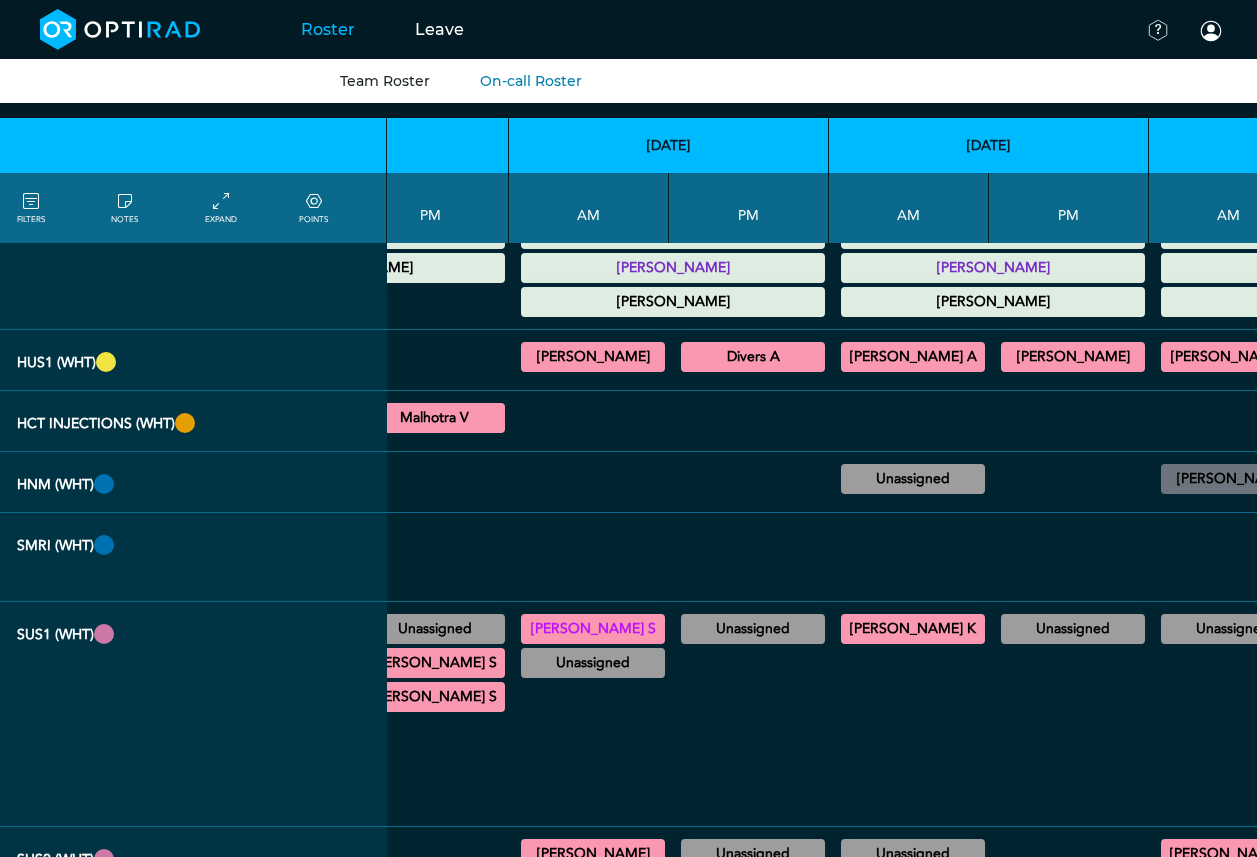 scroll, scrollTop: 1300, scrollLeft: 240, axis: both 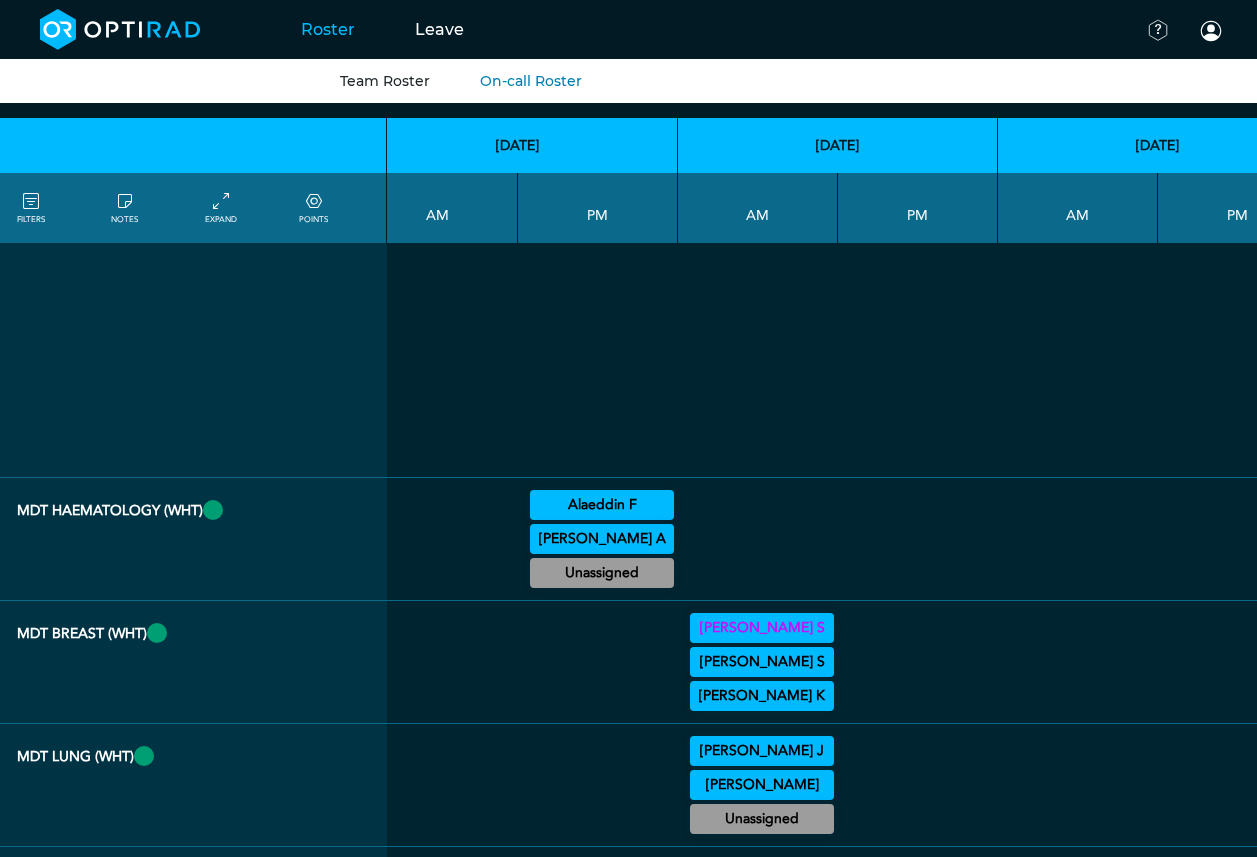 click on "Roster" at bounding box center [328, 29] 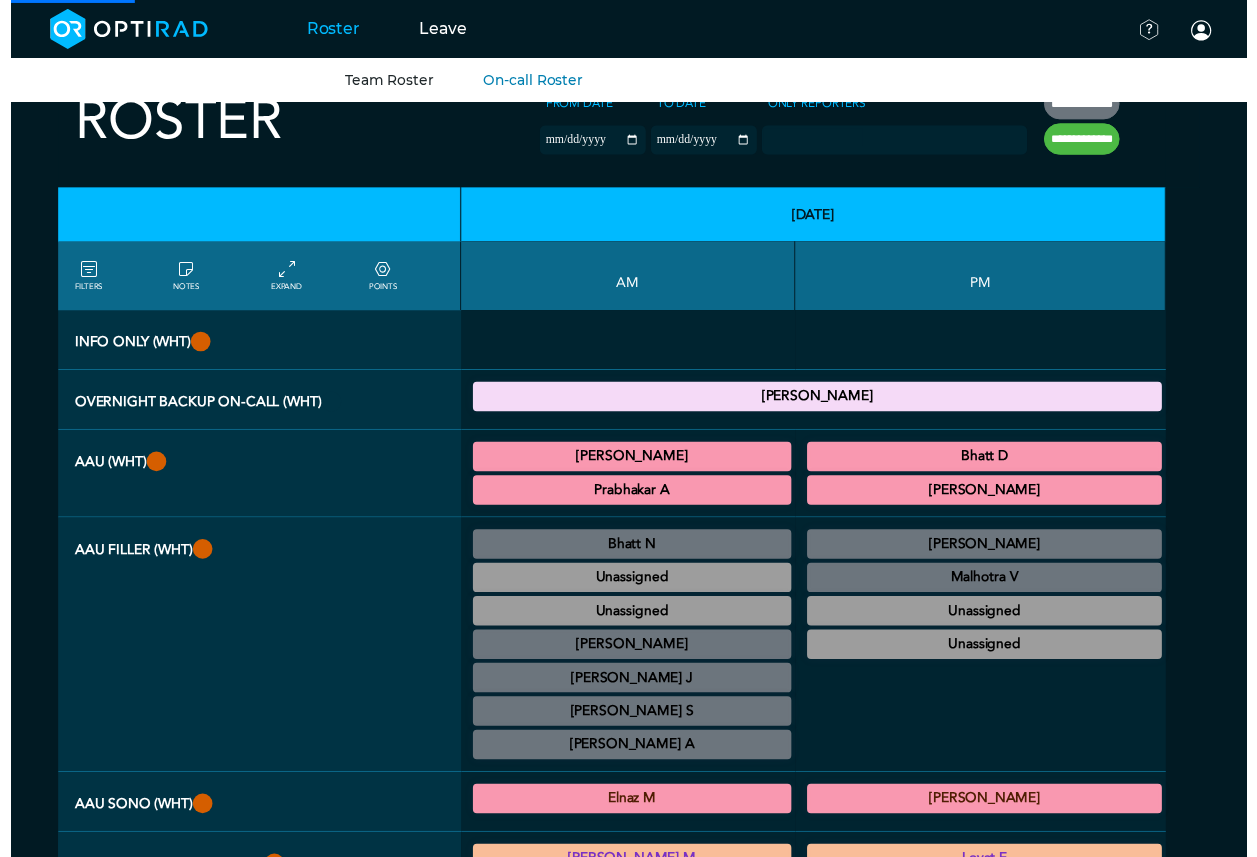 scroll, scrollTop: 0, scrollLeft: 0, axis: both 